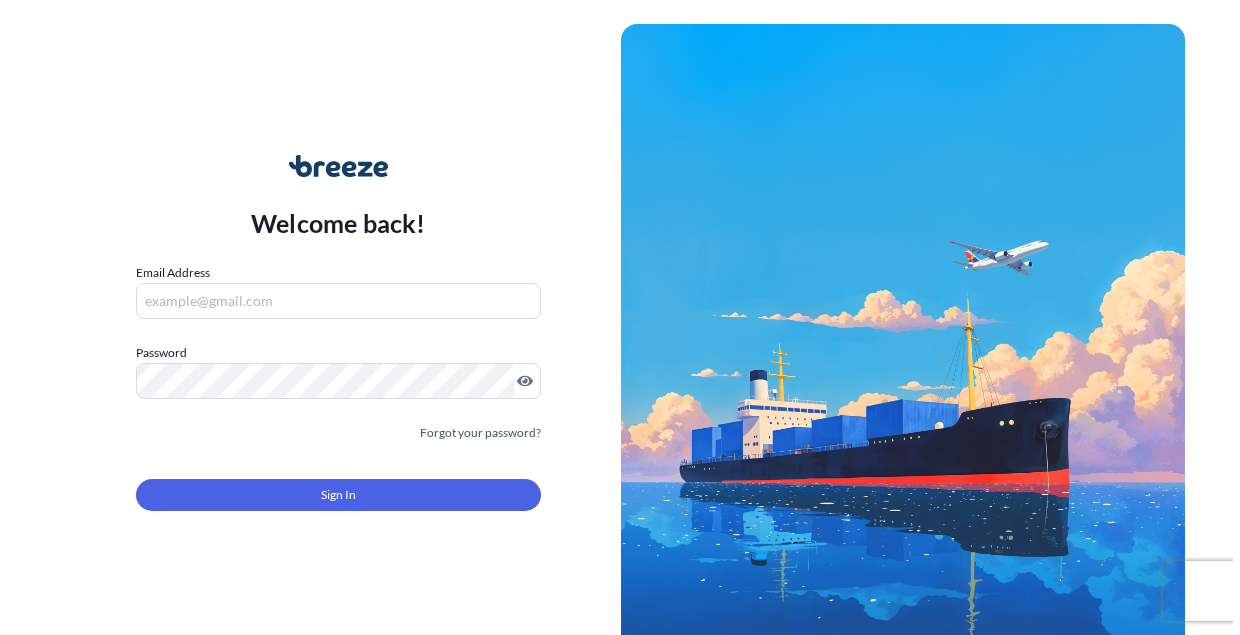 scroll, scrollTop: 0, scrollLeft: 0, axis: both 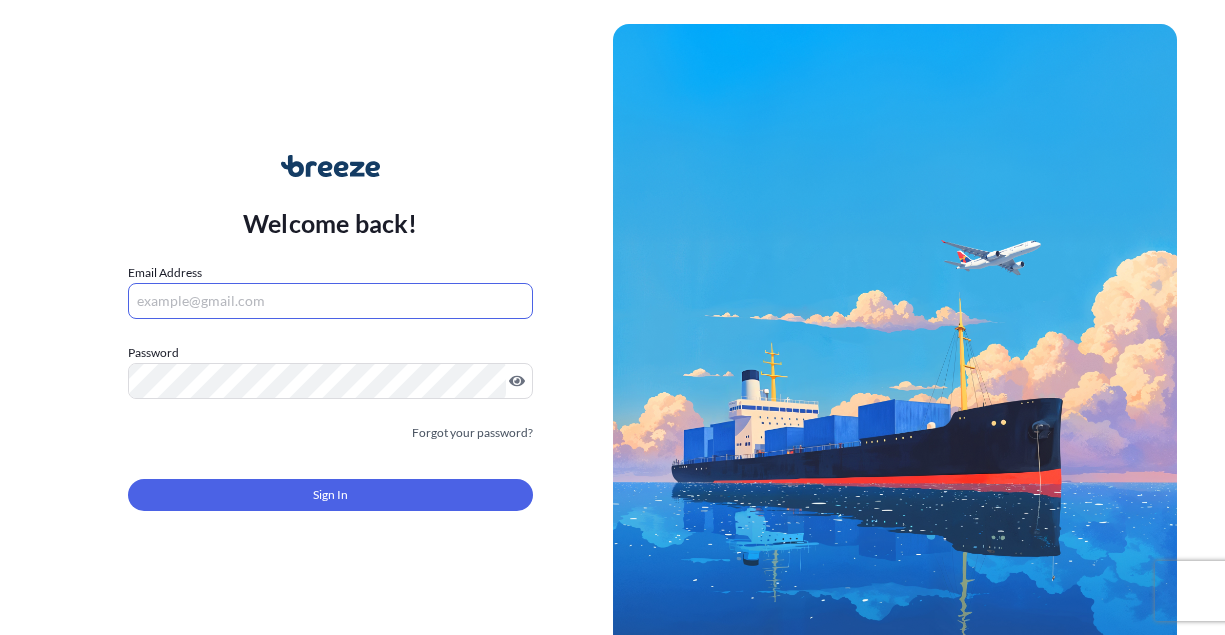 click on "Email Address" at bounding box center [330, 301] 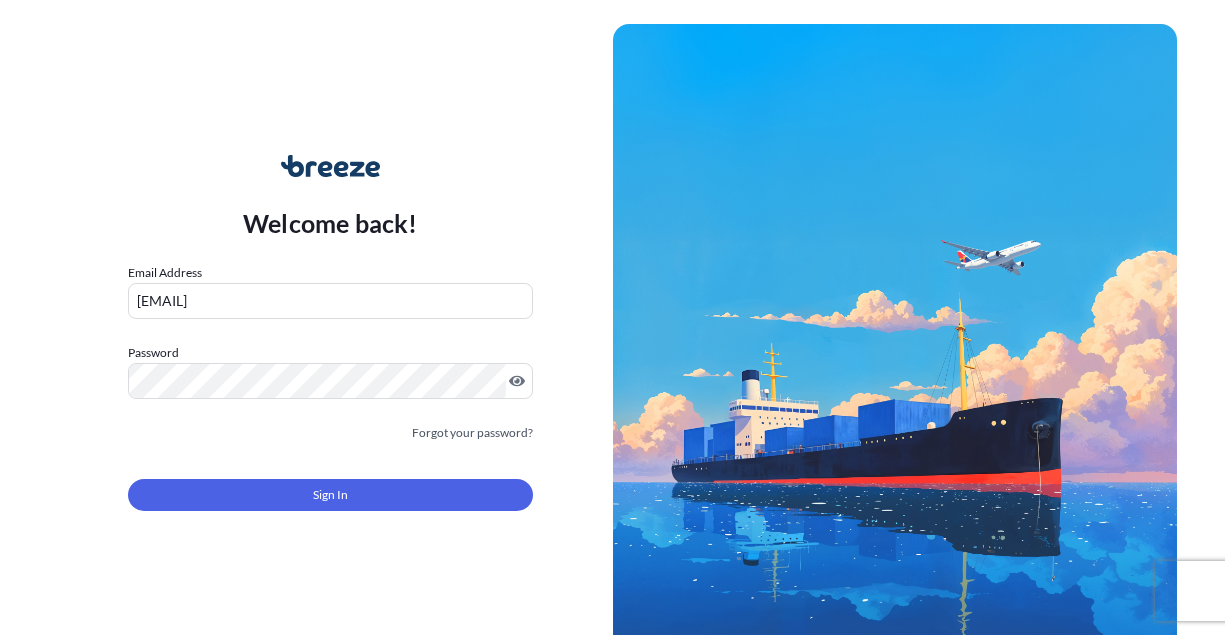 drag, startPoint x: 584, startPoint y: 149, endPoint x: 538, endPoint y: 180, distance: 55.470715 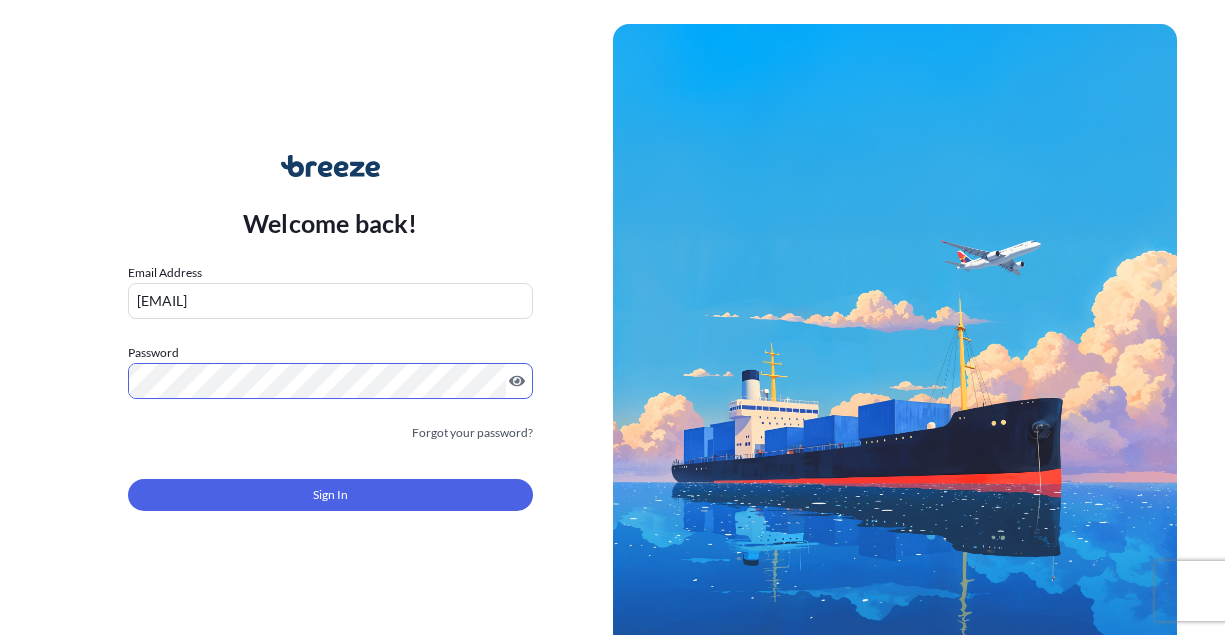 click on "Sign In" at bounding box center [330, 489] 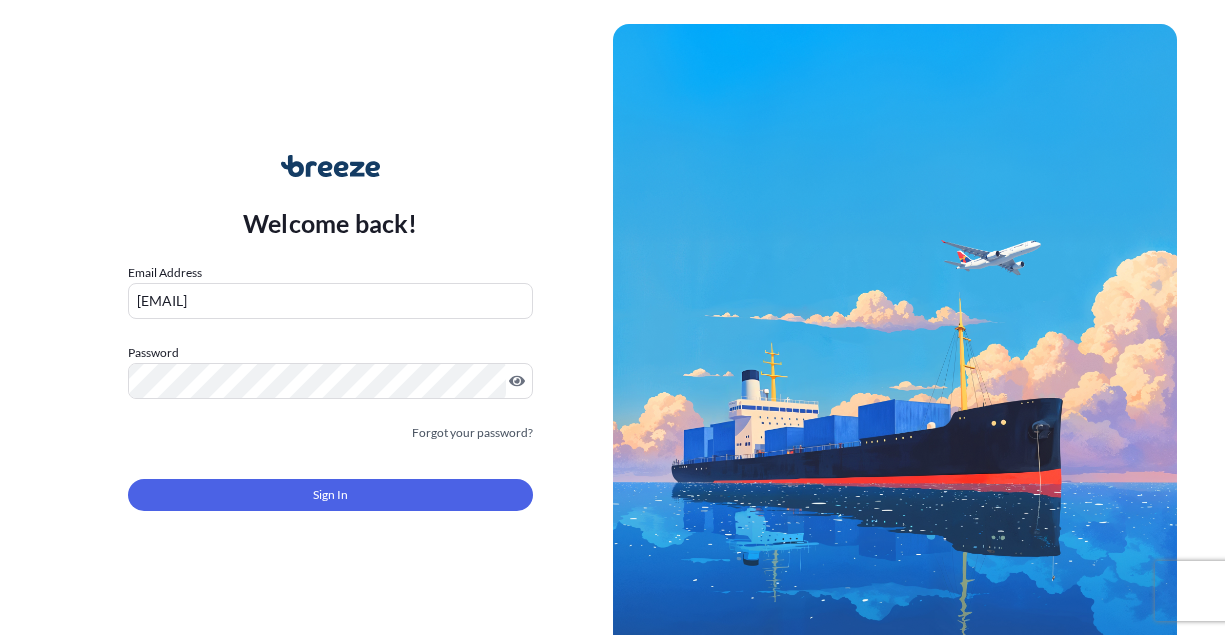 click on "Sign In" at bounding box center [330, 495] 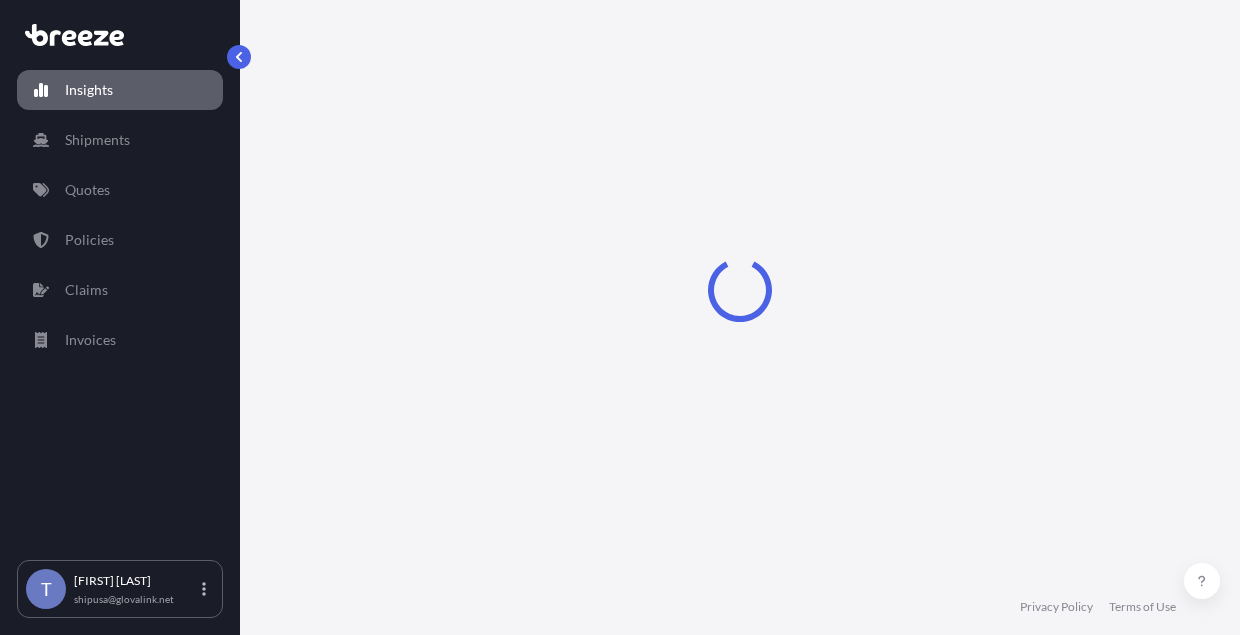 select on "2025" 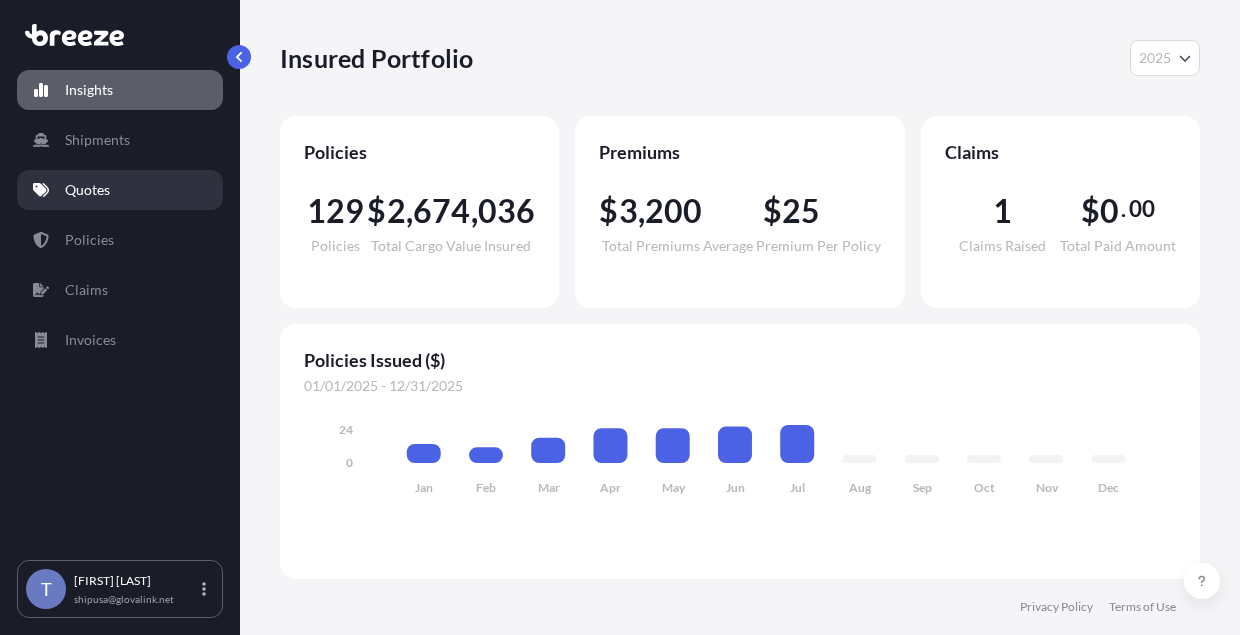 click on "Quotes" at bounding box center [120, 190] 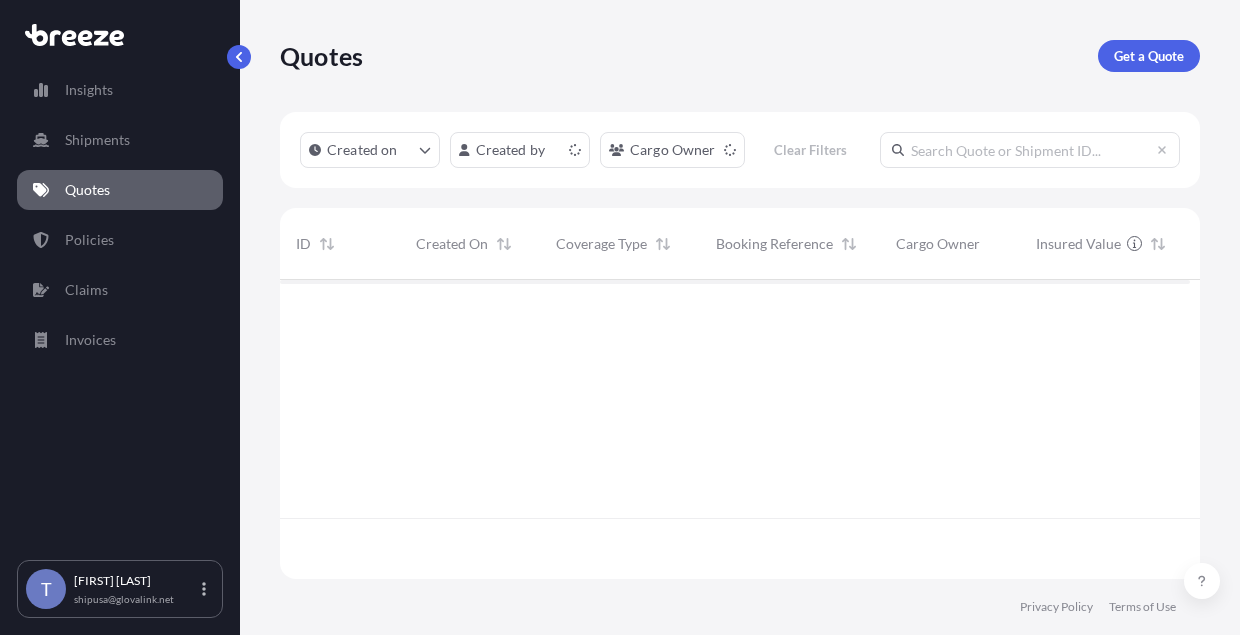 scroll, scrollTop: 16, scrollLeft: 16, axis: both 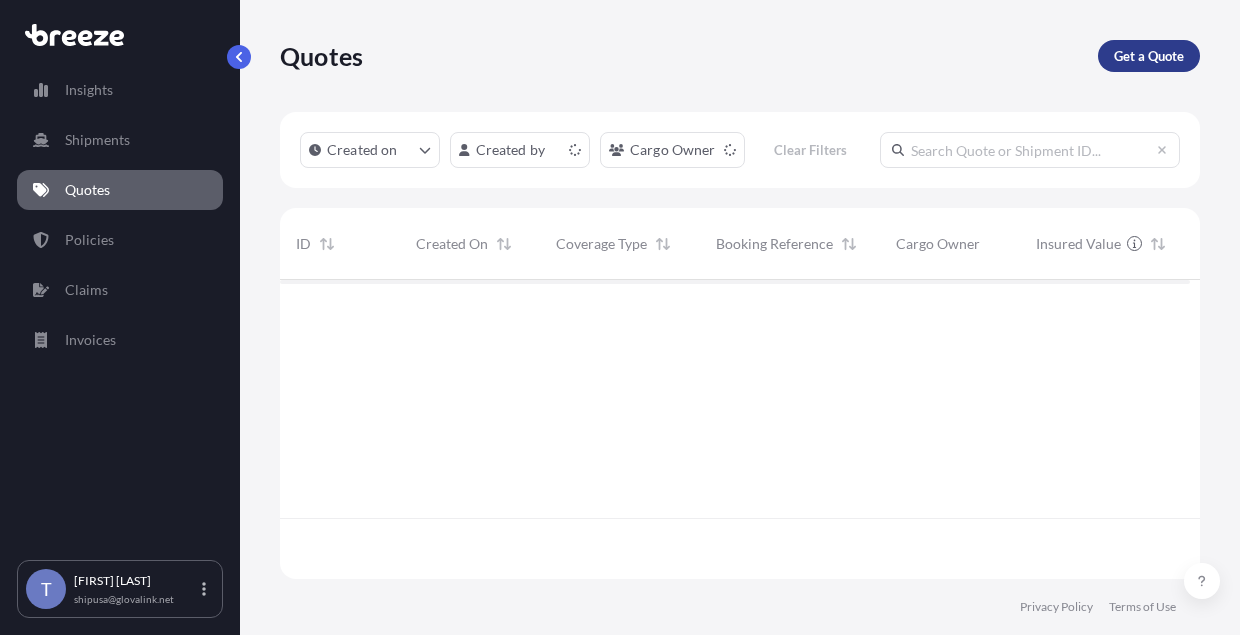 click on "Get a Quote" at bounding box center (1149, 56) 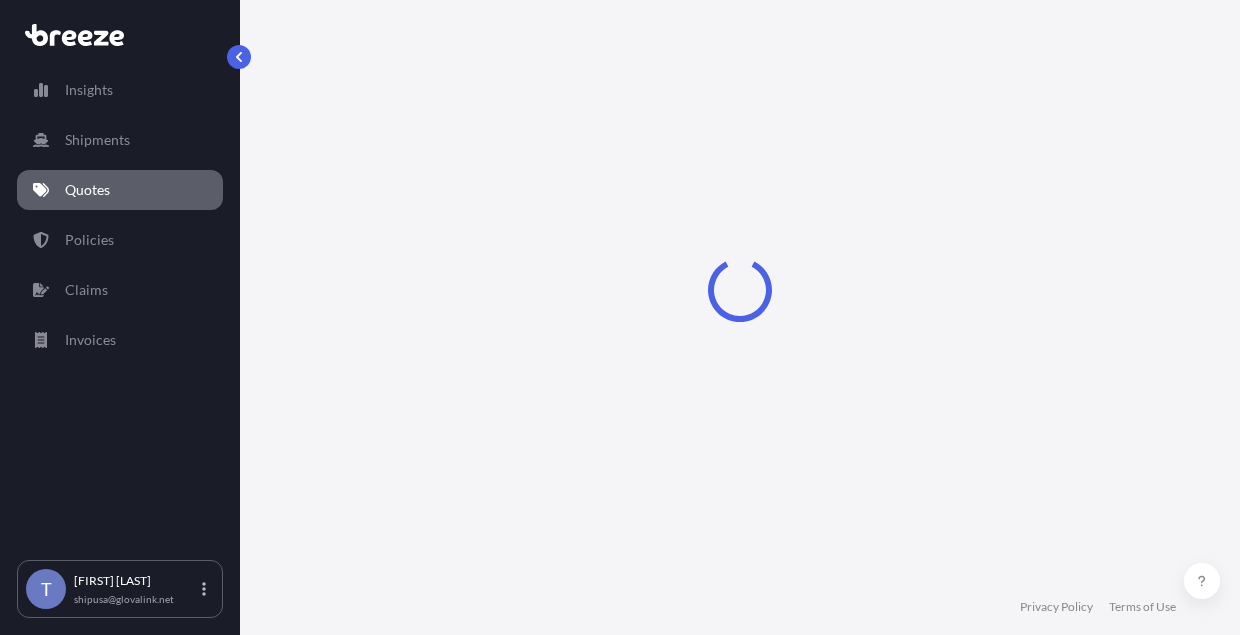 scroll, scrollTop: 36, scrollLeft: 0, axis: vertical 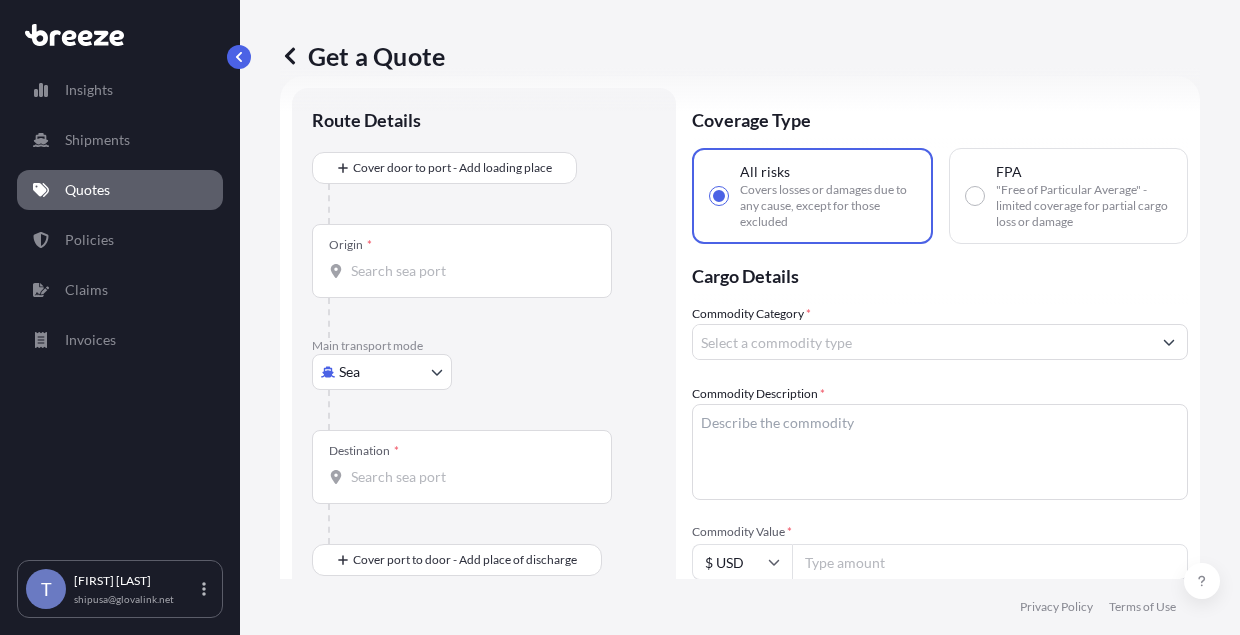 click on "Insights Shipments Quotes Policies Claims Invoices T Tania   [LAST] [EMAIL] Get a Quote Route Details   Cover door to port - Add loading place Place of loading Road Road Rail Origin * Main transport mode Sea Sea Air Road Rail Destination * Cover port to door - Add place of discharge Road Road Rail Place of Discharge Coverage Type All risks Covers losses or damages due to any cause, except for those excluded FPA "Free of Particular Average" - limited coverage for partial cargo loss or damage Cargo Details Commodity Category * Commodity Description * Commodity Value   * $ USD Cargo Owner * Load Type * LCL LCL FCL Freight Cost   $ USD Booking Reference Vessel Name Special Conditions Hazardous Temperature Controlled Fragile Livestock Bulk Cargo Bagged Goods Used Goods Get a Quote Privacy Policy Terms of Use" at bounding box center (620, 392) 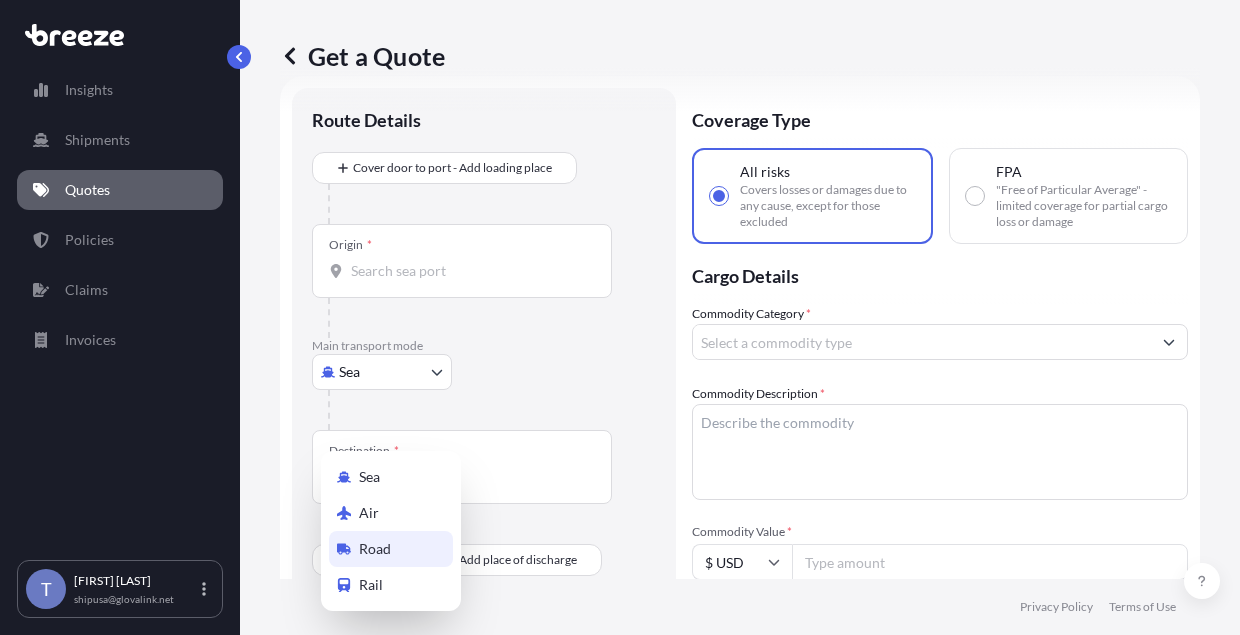 click on "Road" at bounding box center (391, 549) 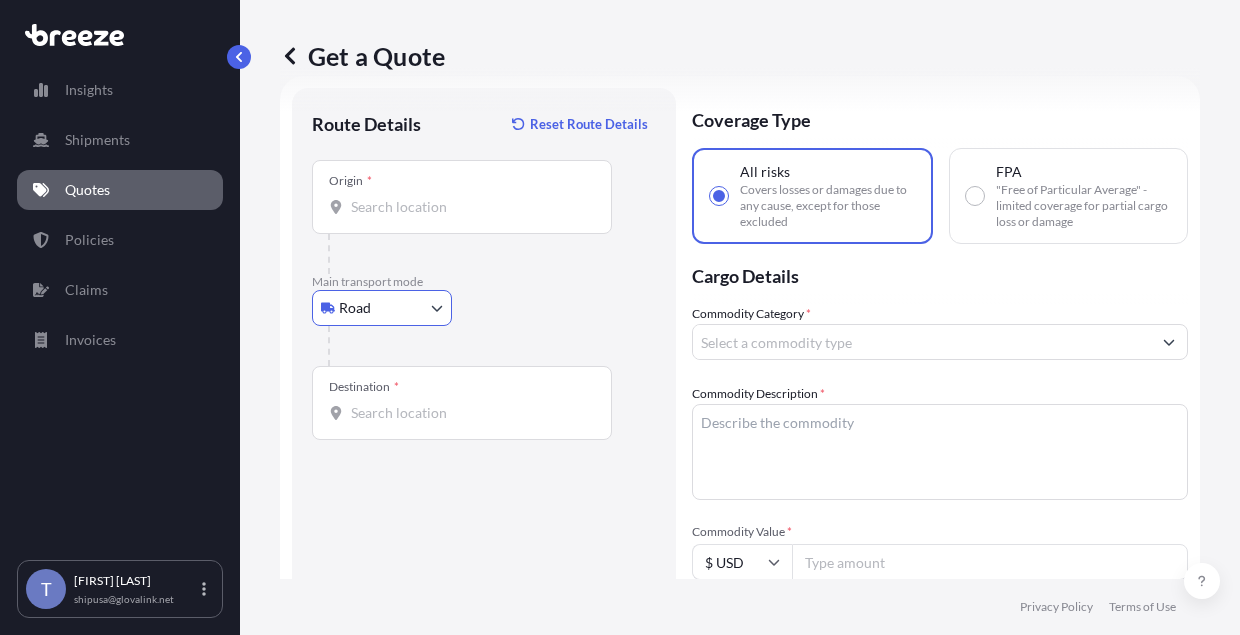 click on "Origin *" at bounding box center (469, 207) 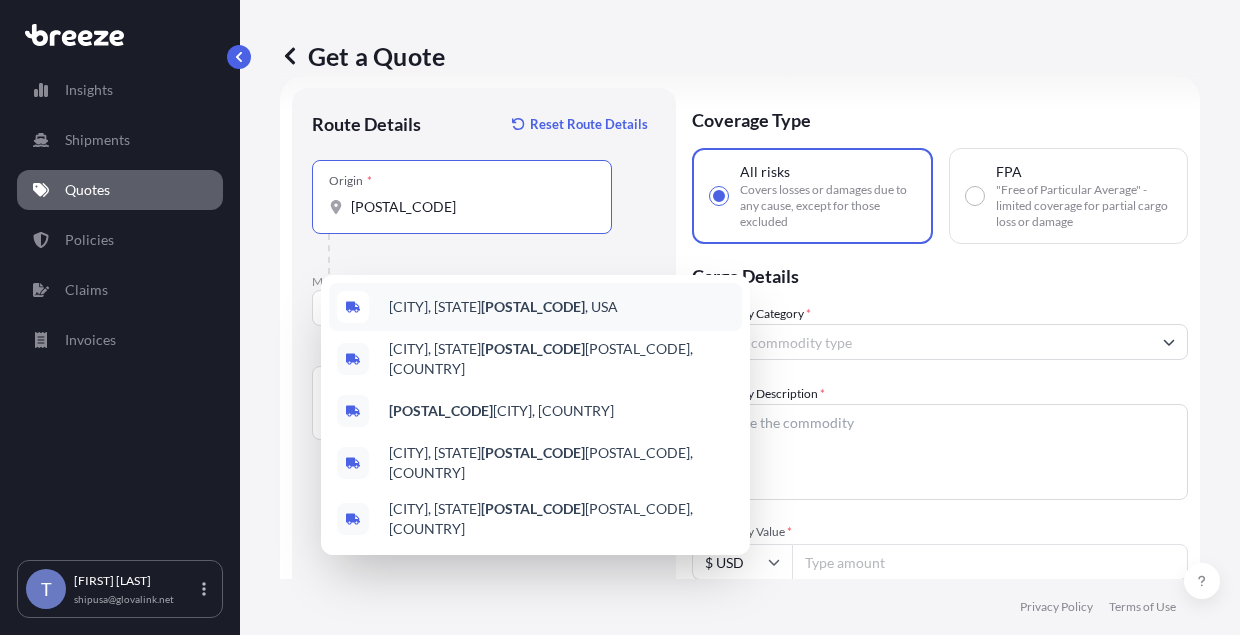 click on "[CITY], [STATE]  [POSTAL_CODE] , [COUNTRY]" at bounding box center [503, 307] 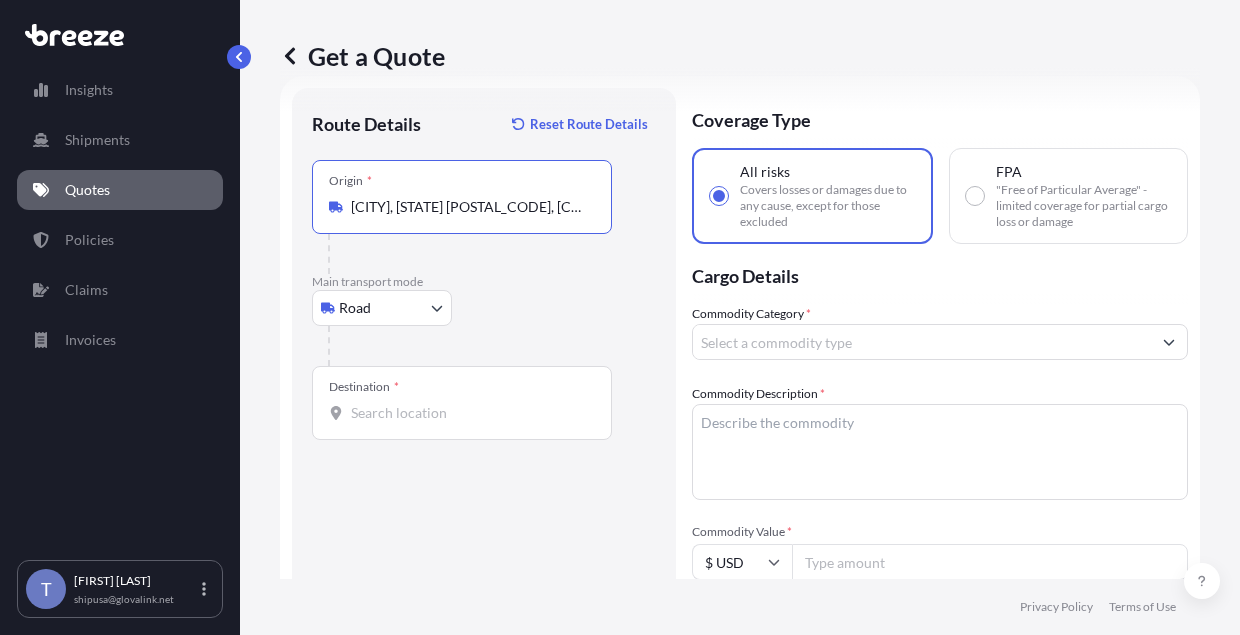 type on "[CITY], [STATE] [POSTAL_CODE], [COUNTRY]" 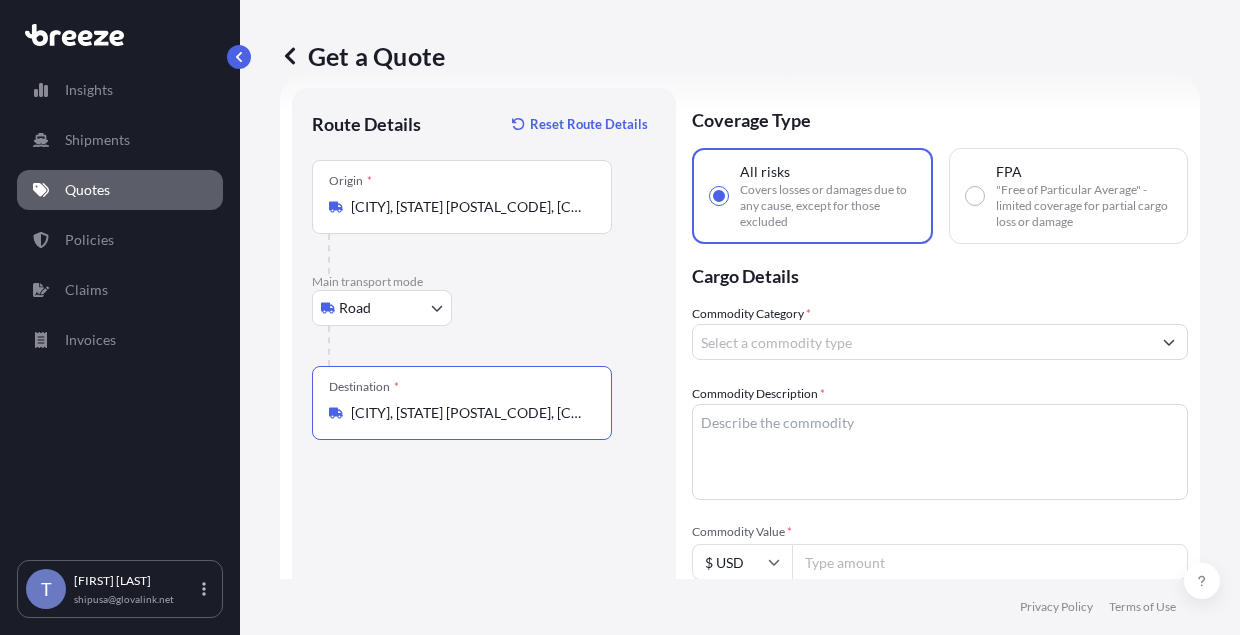 type on "[CITY], [STATE] [POSTAL_CODE], [COUNTRY]" 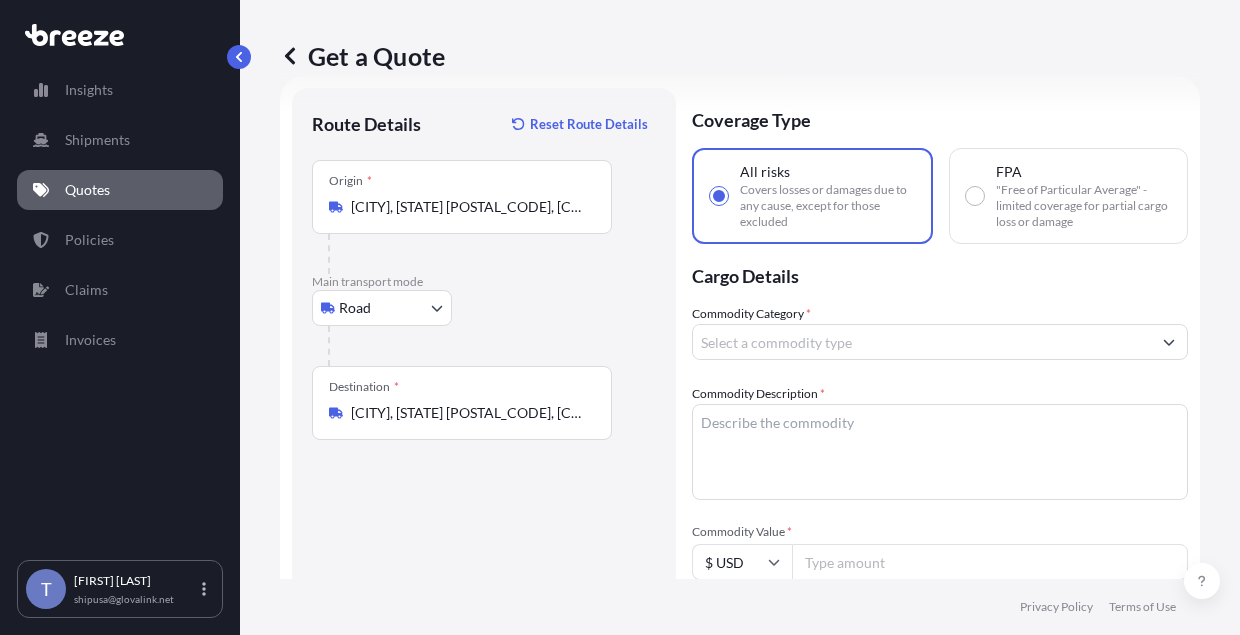click on "Commodity Description *" at bounding box center (940, 452) 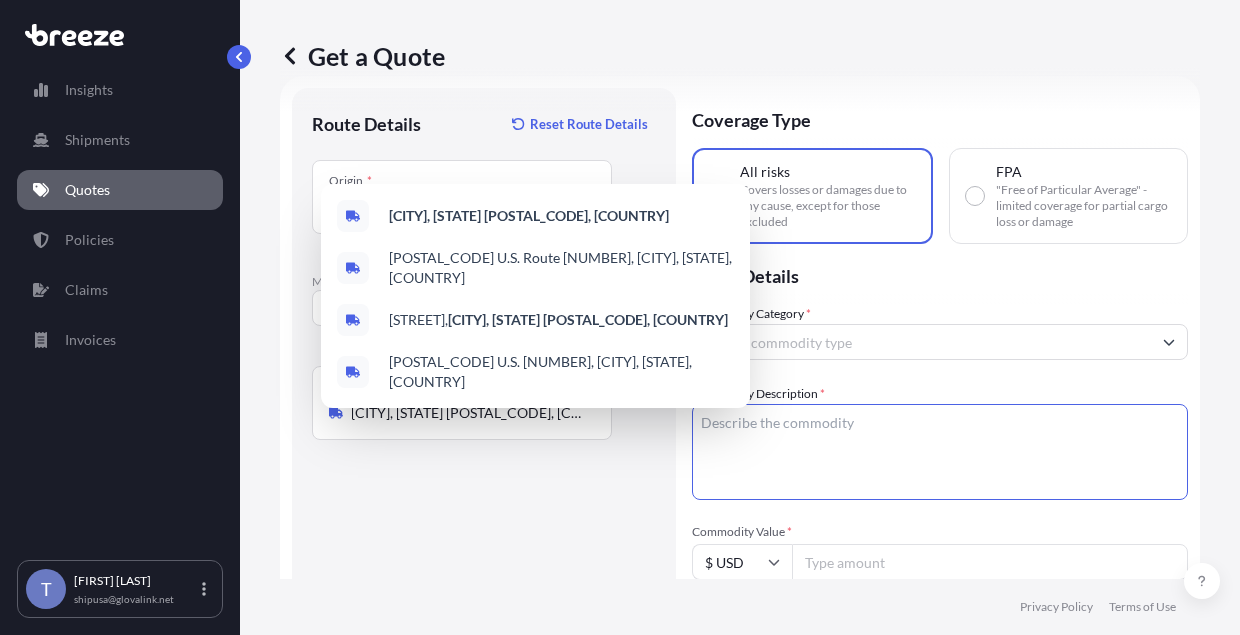 paste on "PORCELAIN TILE" 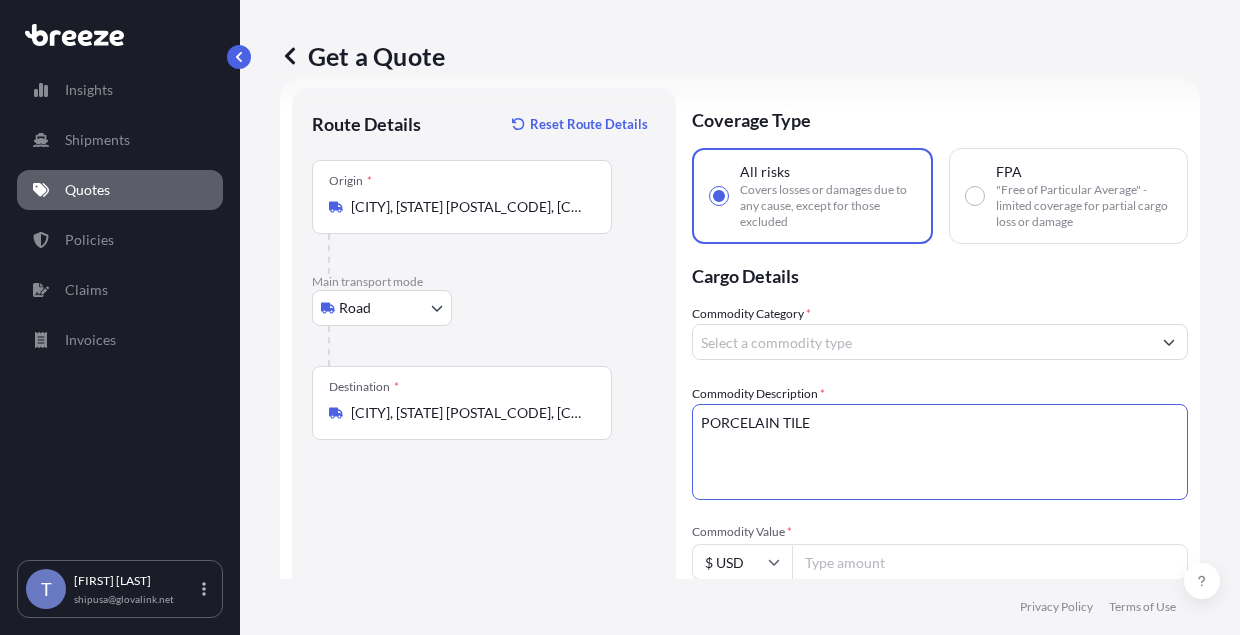 type on "PORCELAIN TILE" 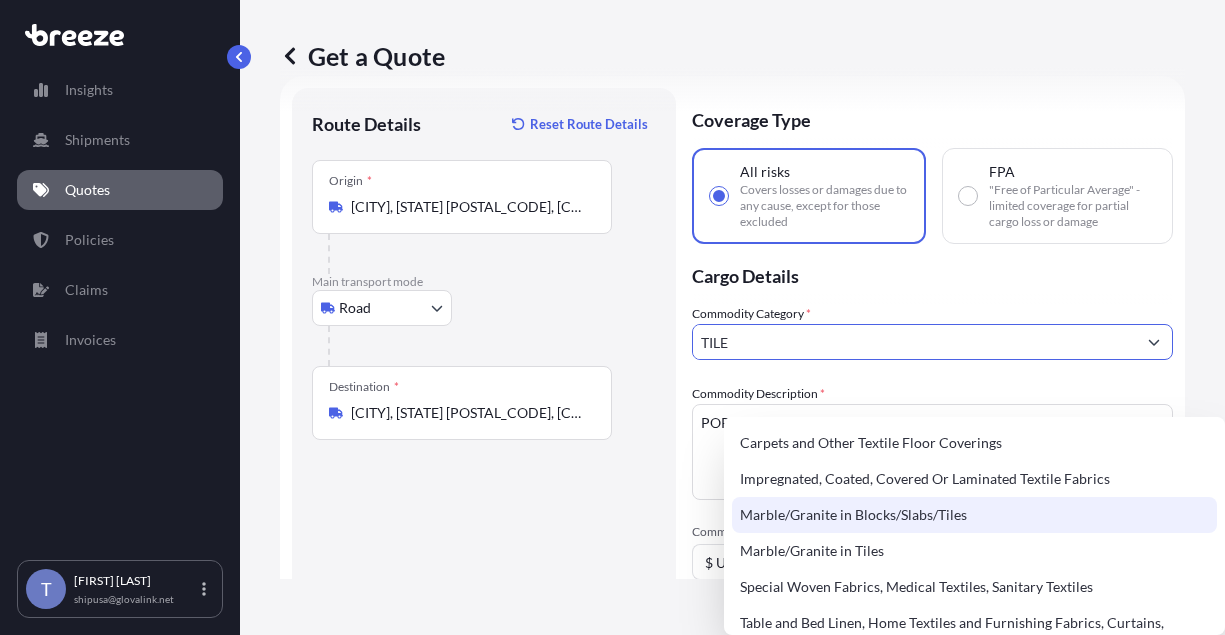 click on "Marble/Granite in Blocks/Slabs/Tiles" at bounding box center (974, 515) 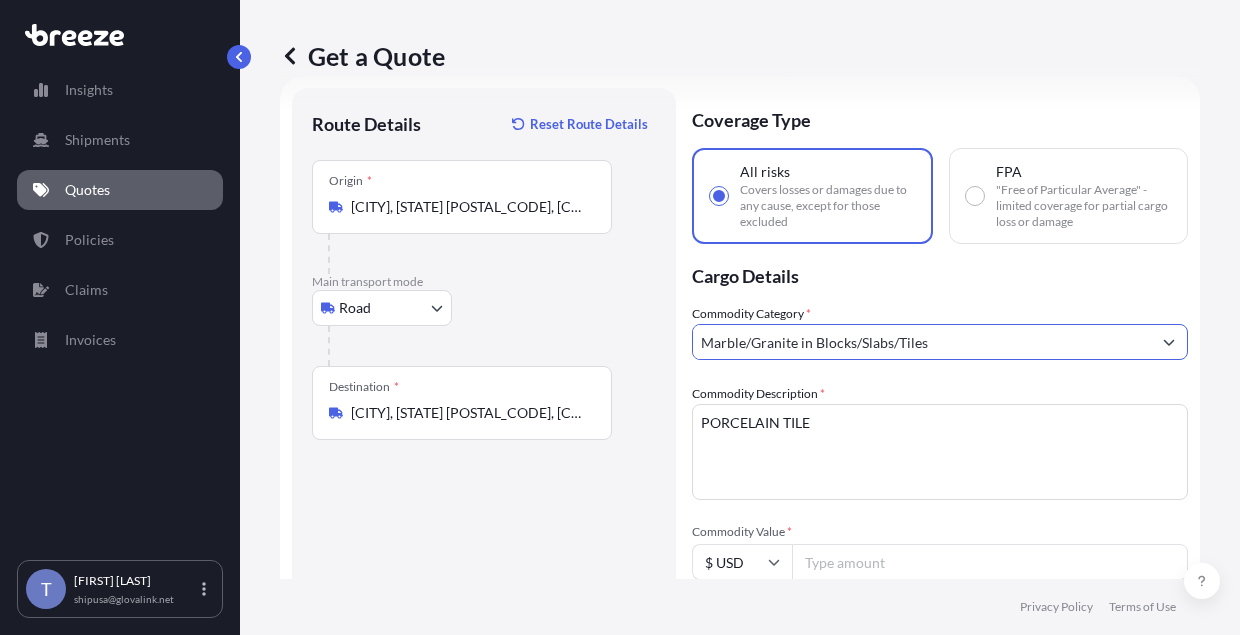 type on "Marble/Granite in Blocks/Slabs/Tiles" 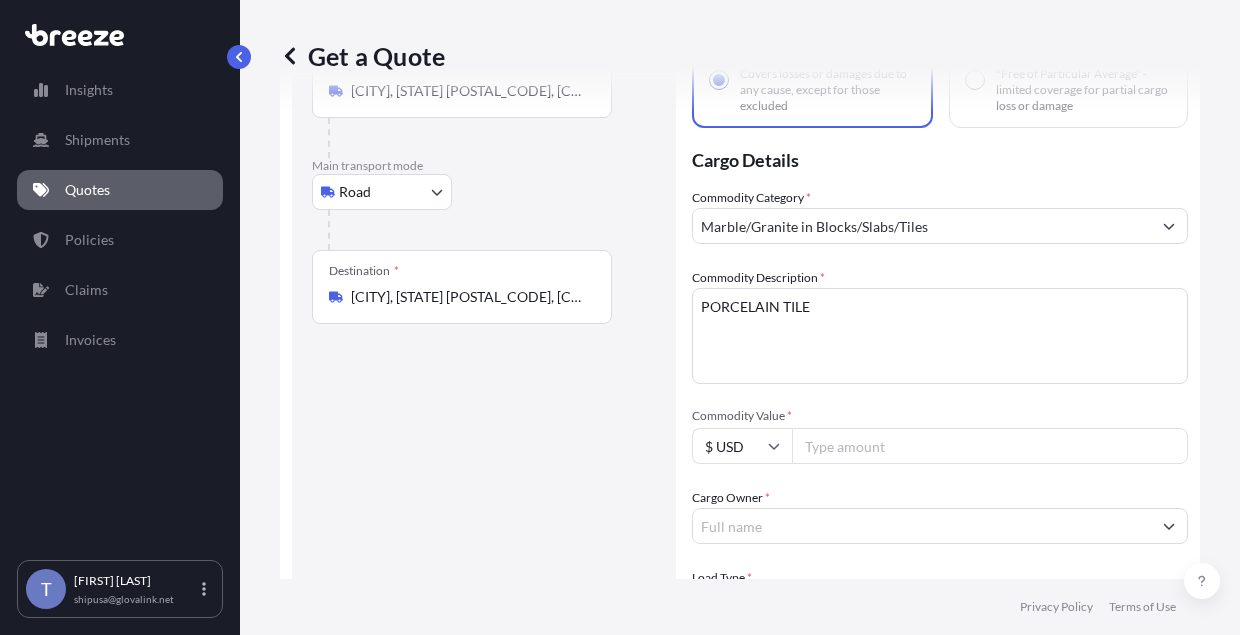 scroll, scrollTop: 336, scrollLeft: 0, axis: vertical 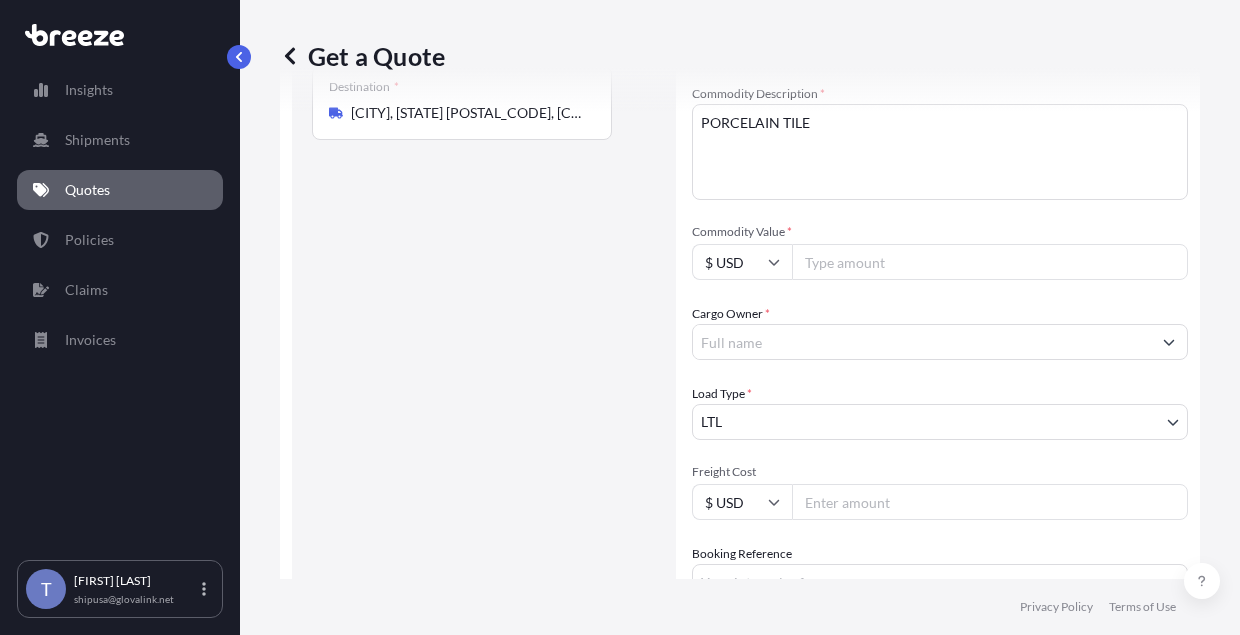 click on "Cargo Owner *" at bounding box center (922, 342) 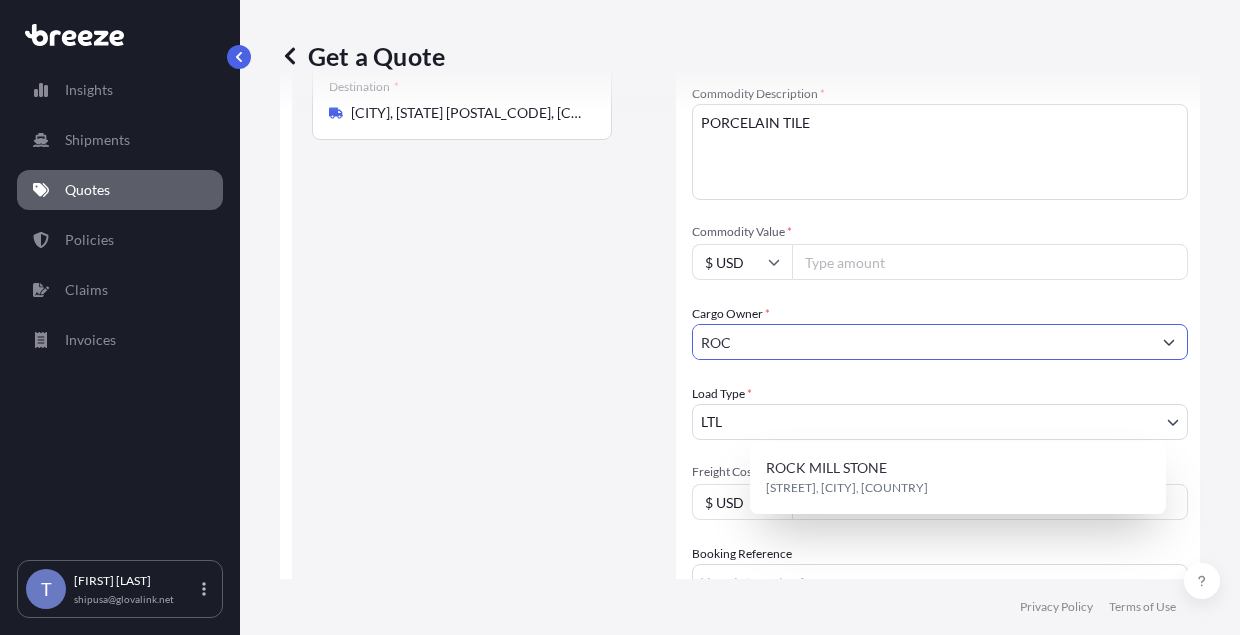 click on "[STREET], [CITY], [COUNTRY]" at bounding box center (847, 488) 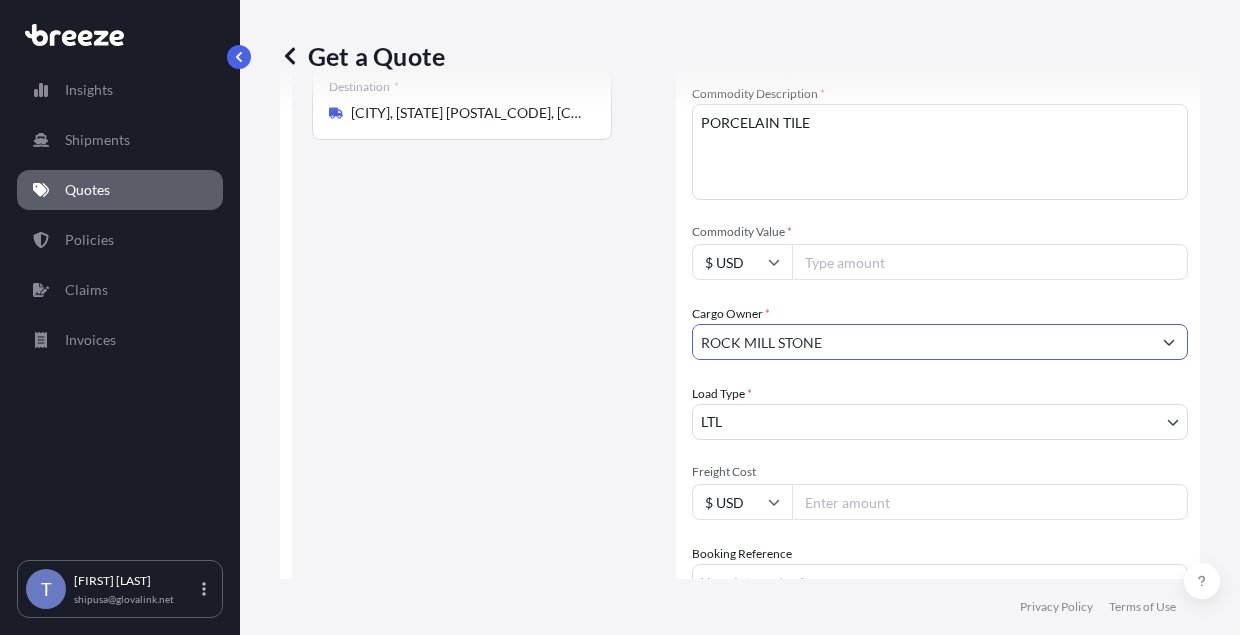 type on "ROCK MILL STONE" 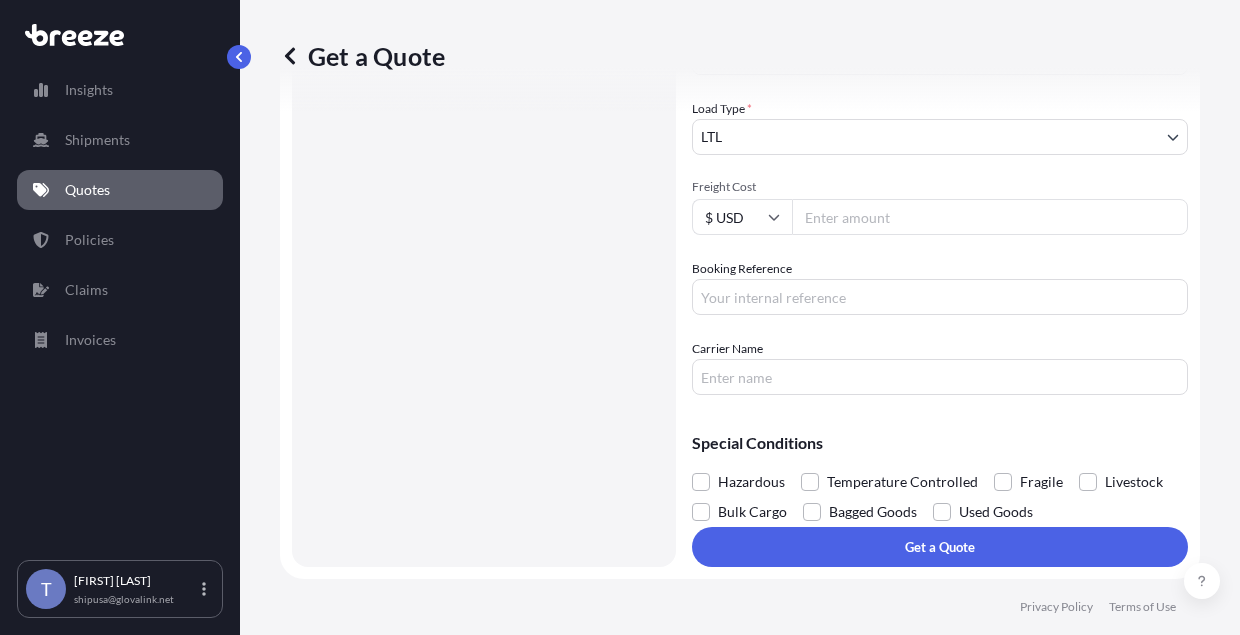 scroll, scrollTop: 736, scrollLeft: 0, axis: vertical 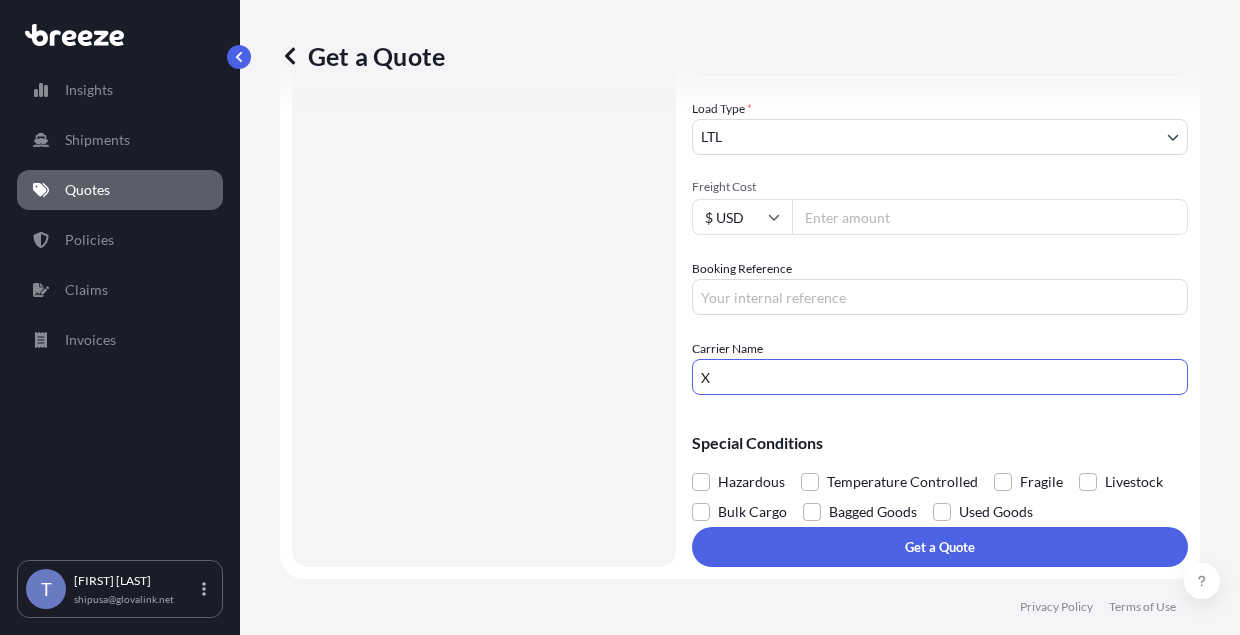type on "XPO LOGISTICS" 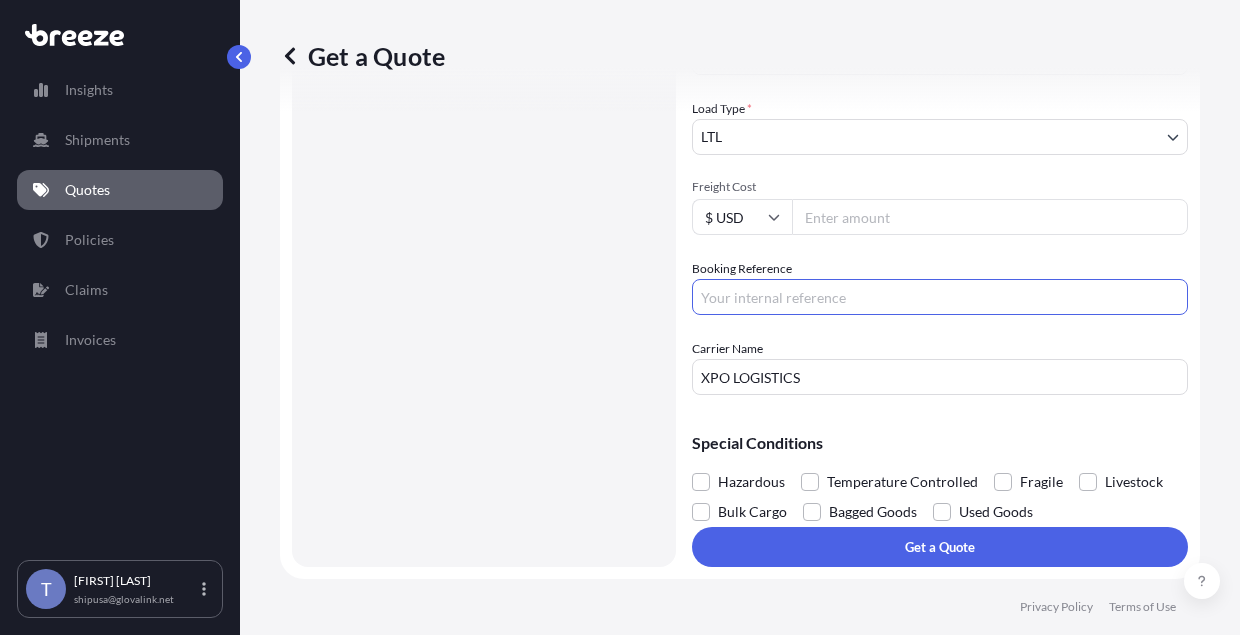 click on "Booking Reference" at bounding box center (940, 297) 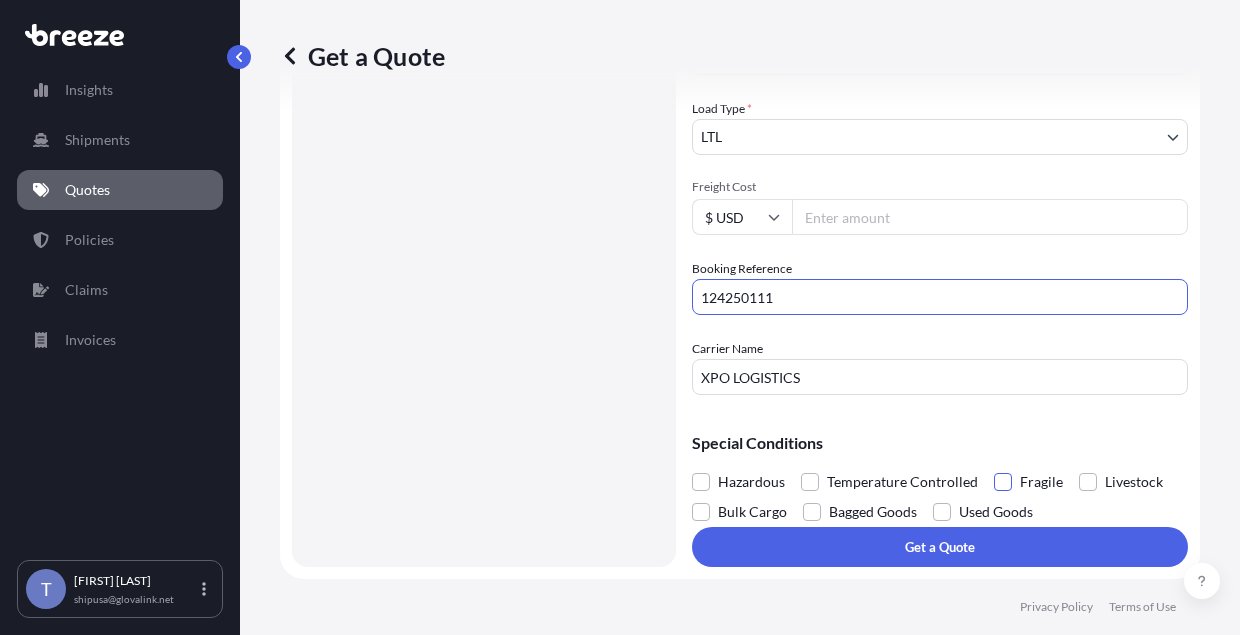 type on "124250111" 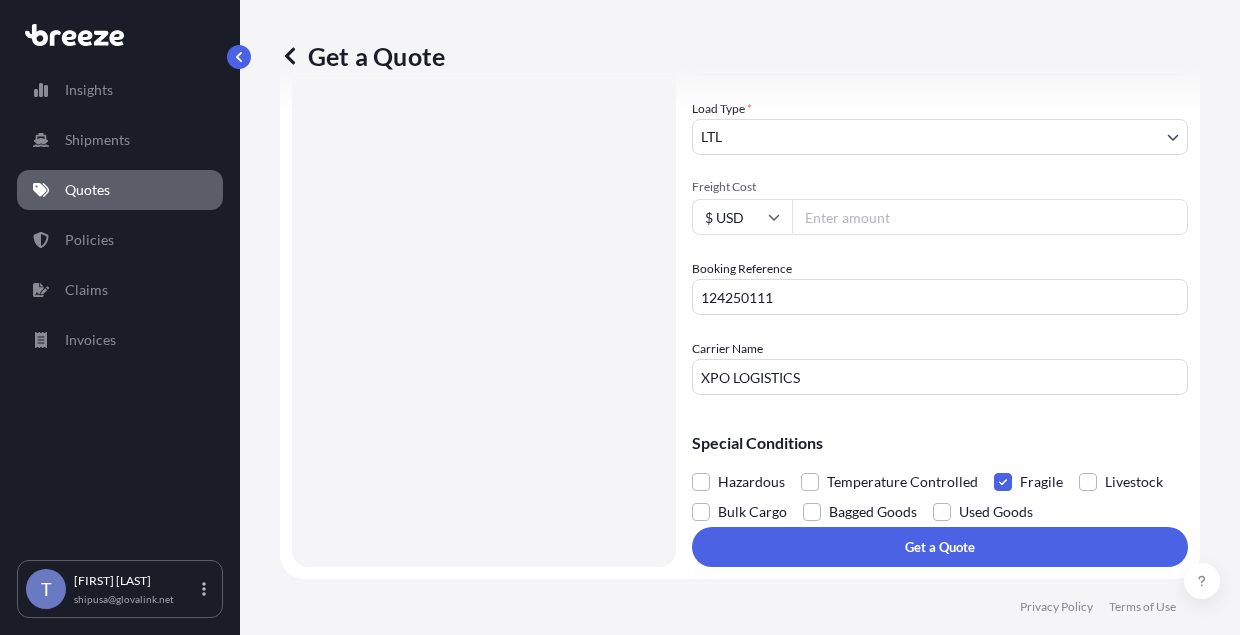 scroll, scrollTop: 774, scrollLeft: 0, axis: vertical 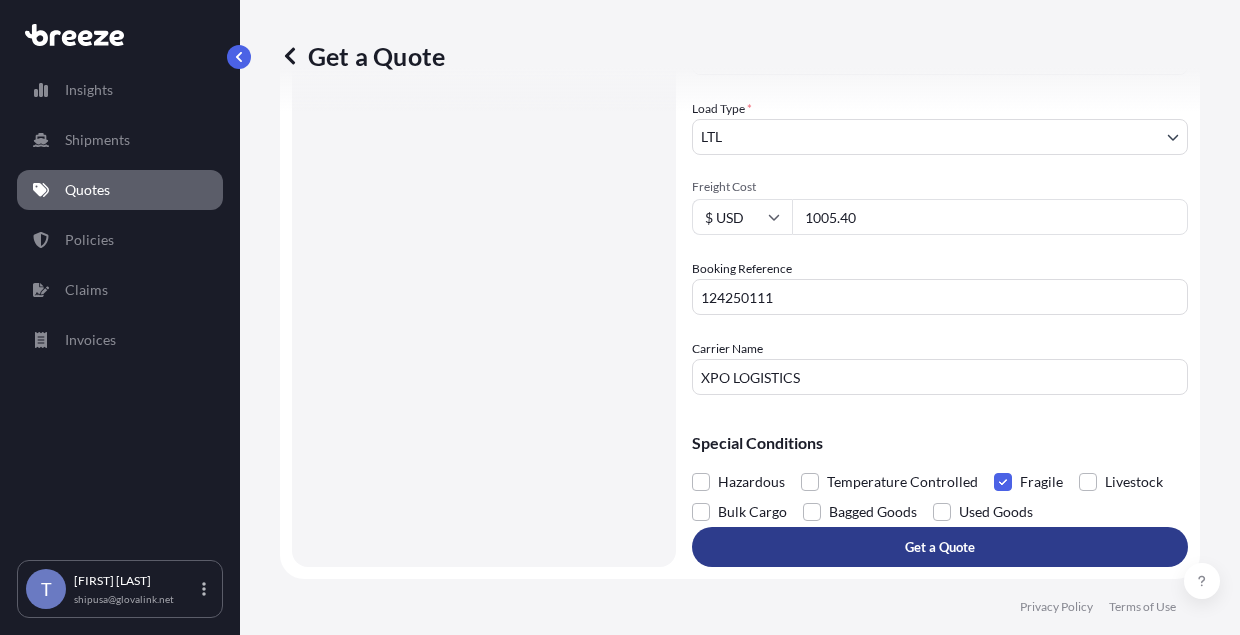 type on "1005.40" 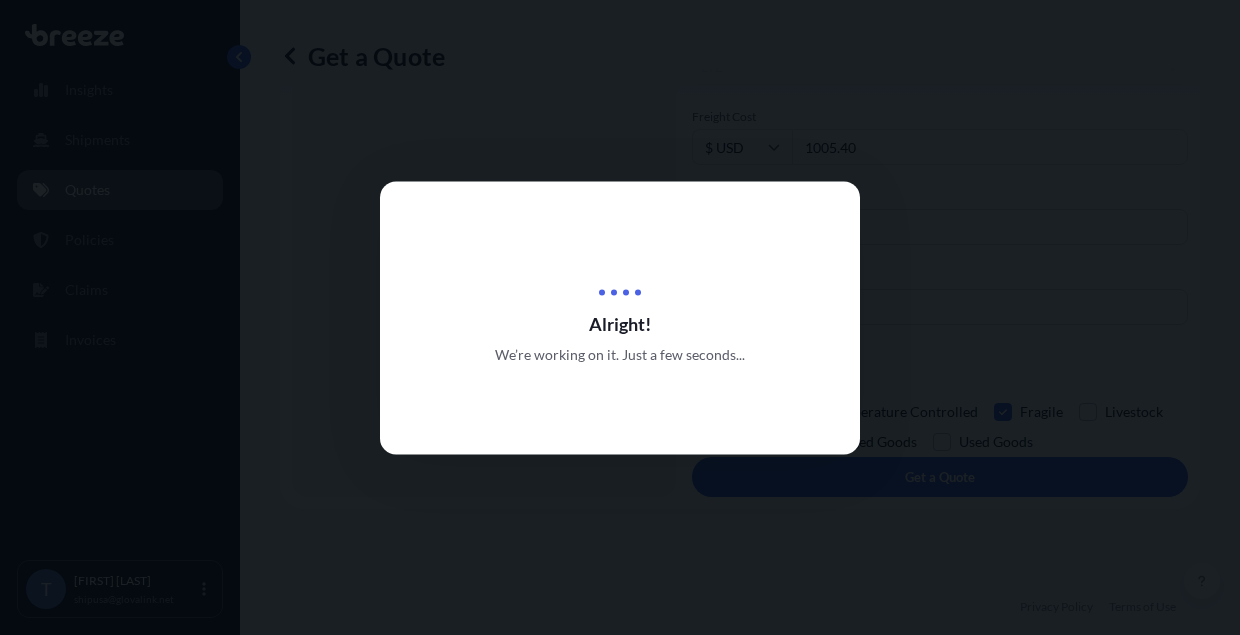 scroll, scrollTop: 0, scrollLeft: 0, axis: both 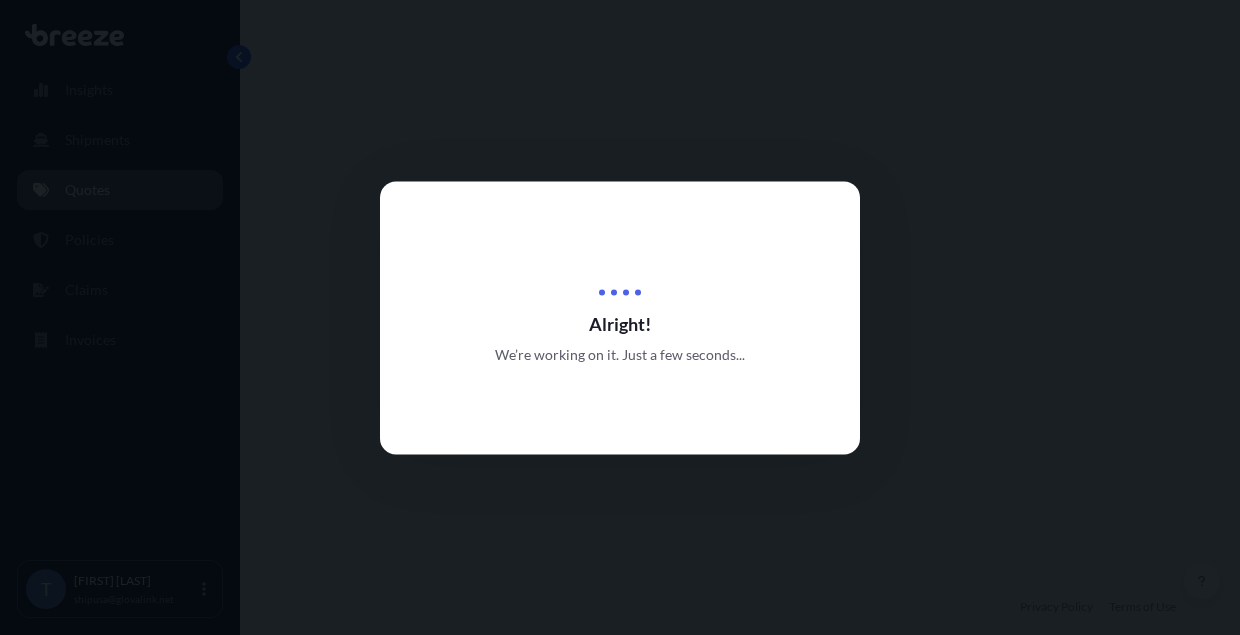 select on "Road" 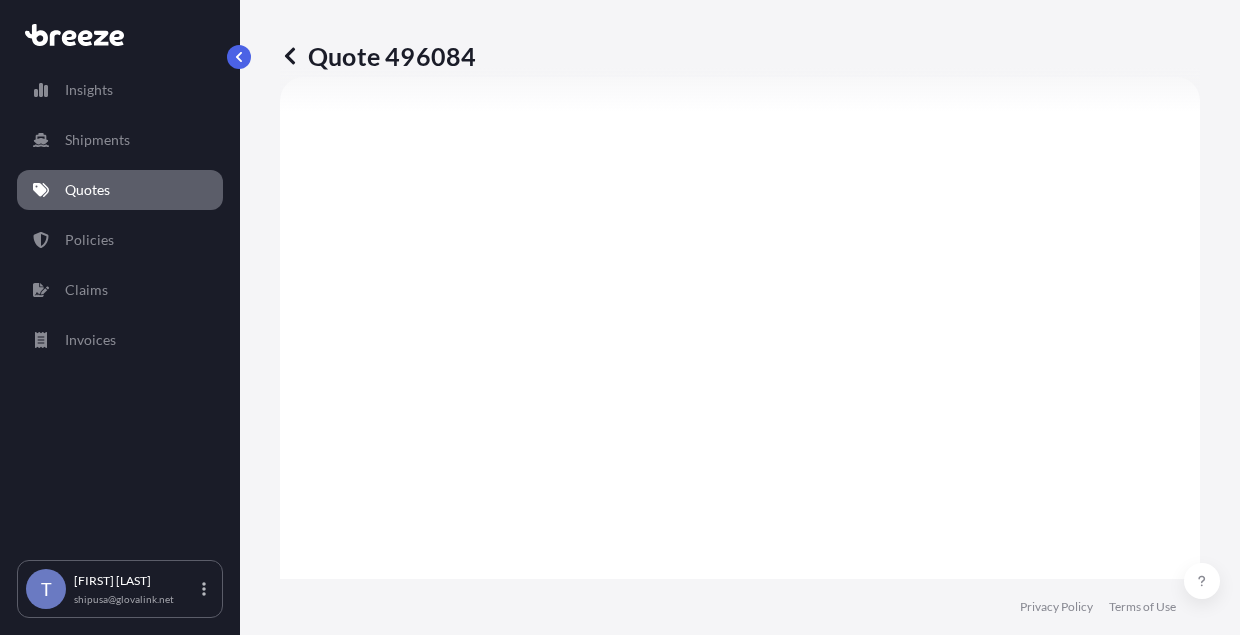 scroll, scrollTop: 1256, scrollLeft: 0, axis: vertical 